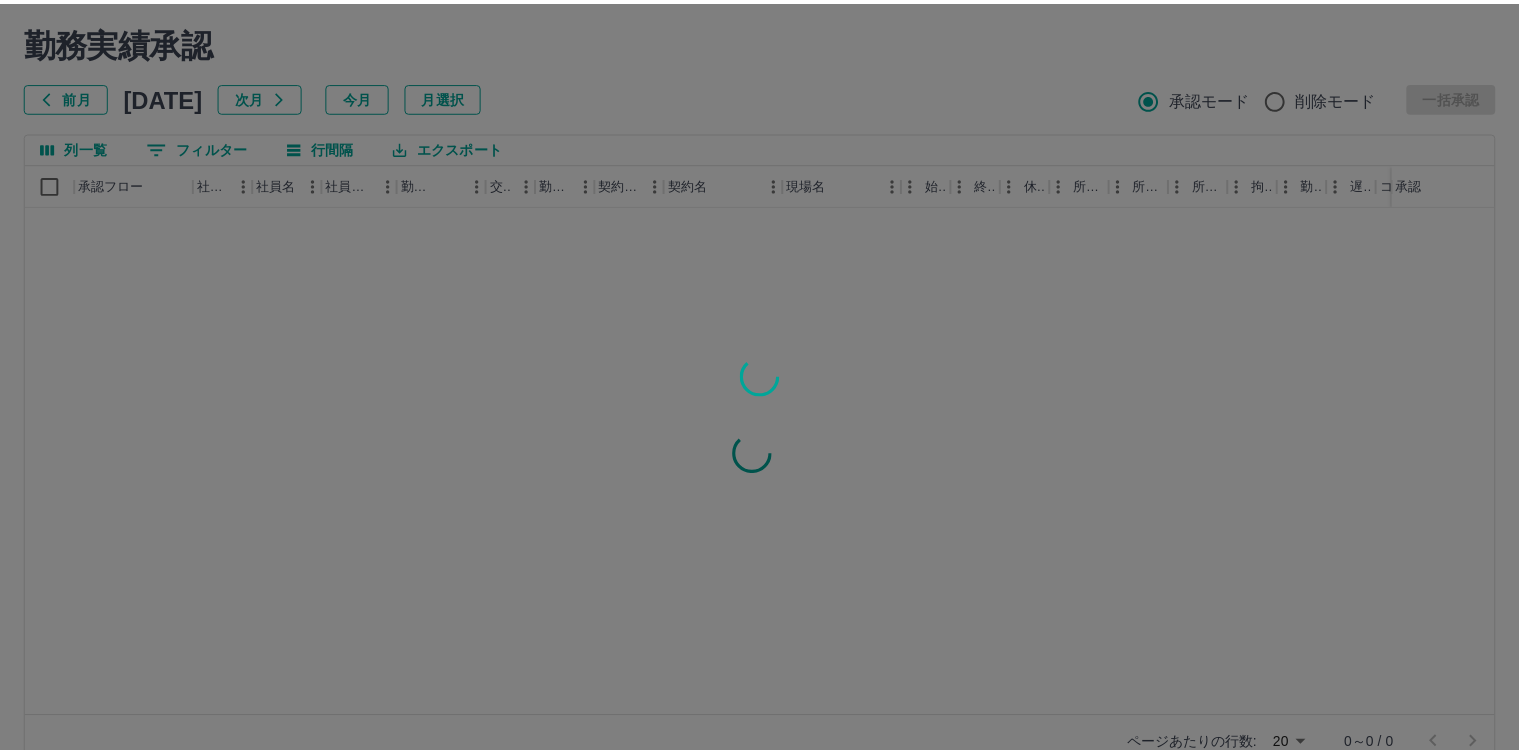 scroll, scrollTop: 0, scrollLeft: 0, axis: both 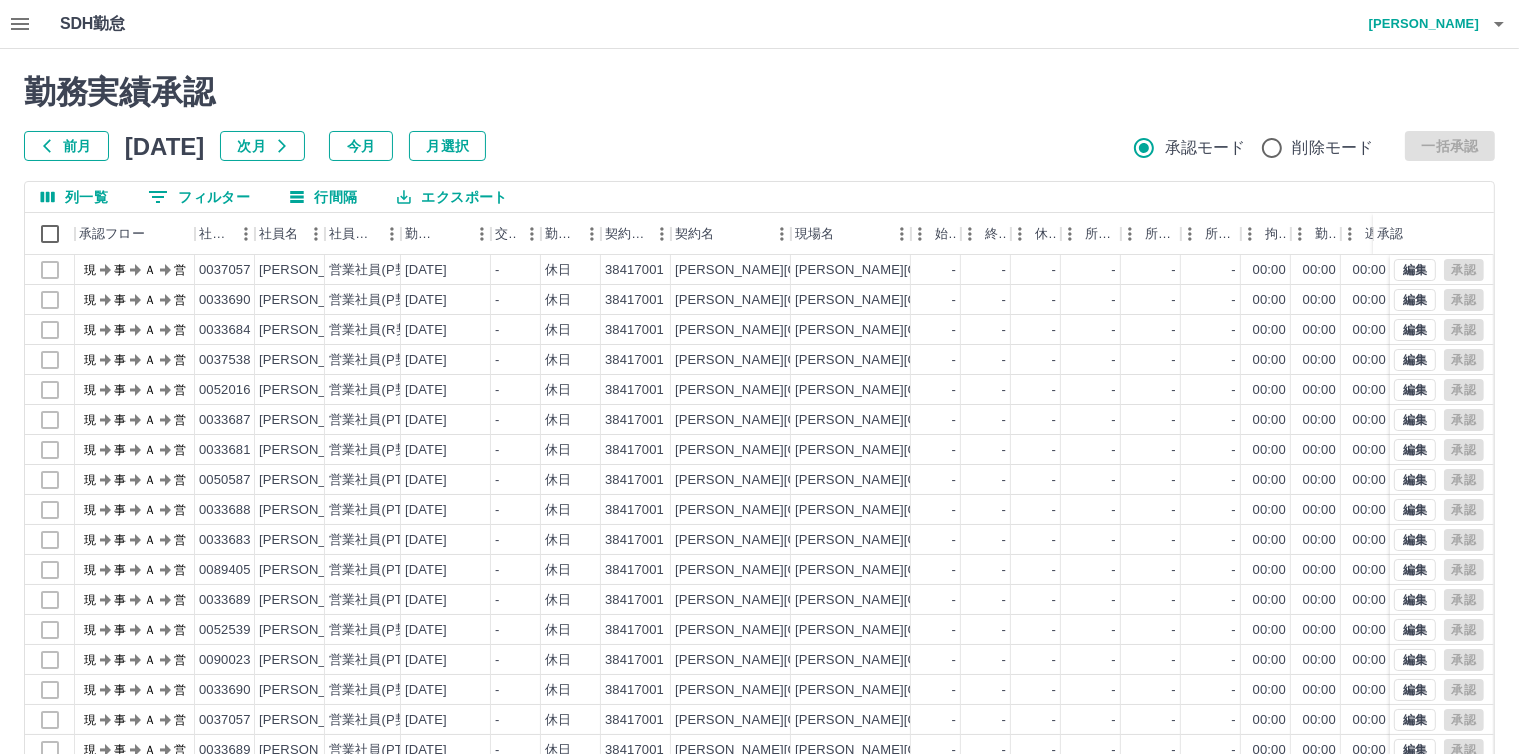click on "0 フィルター" at bounding box center [199, 197] 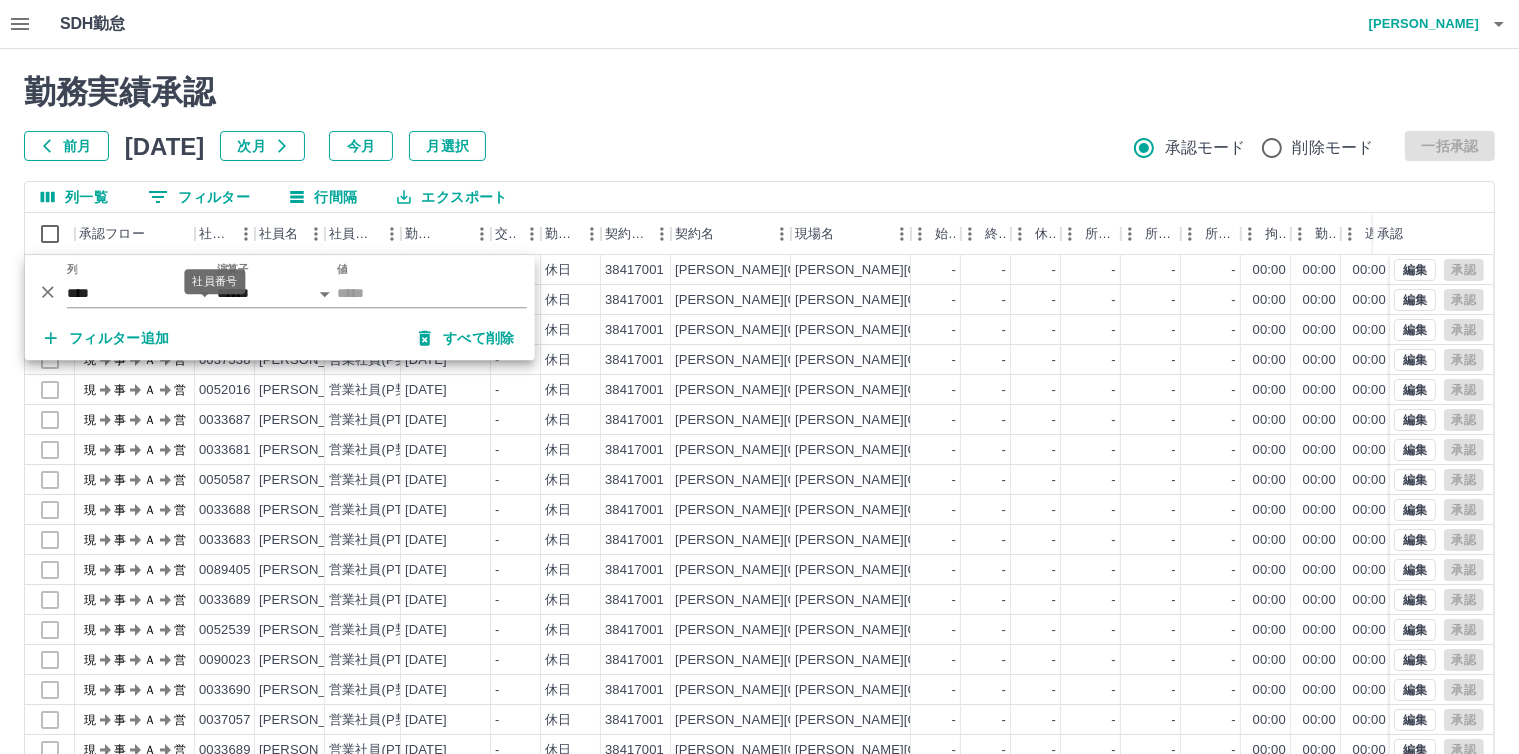 click on "社員番号" at bounding box center [214, 281] 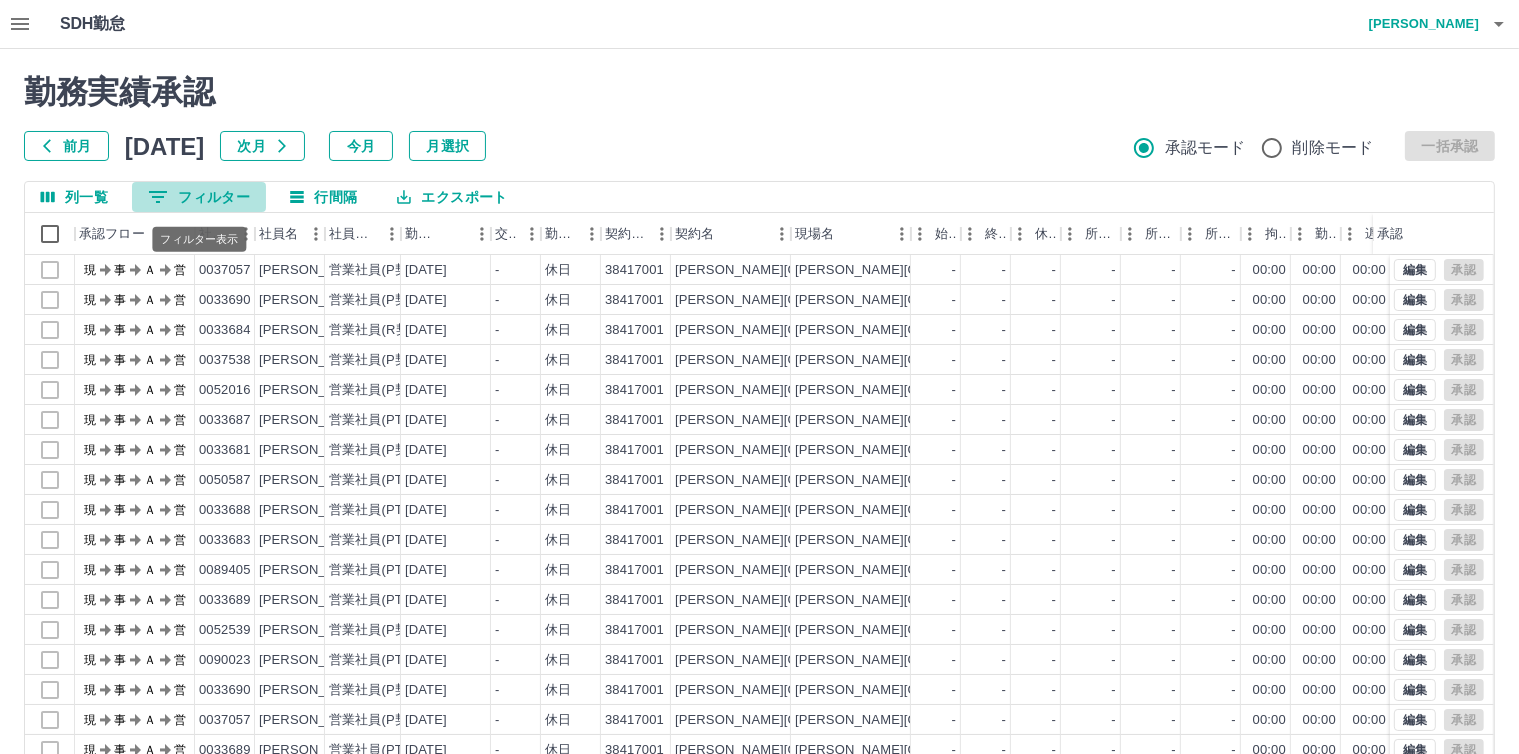 click on "0 フィルター" at bounding box center [199, 197] 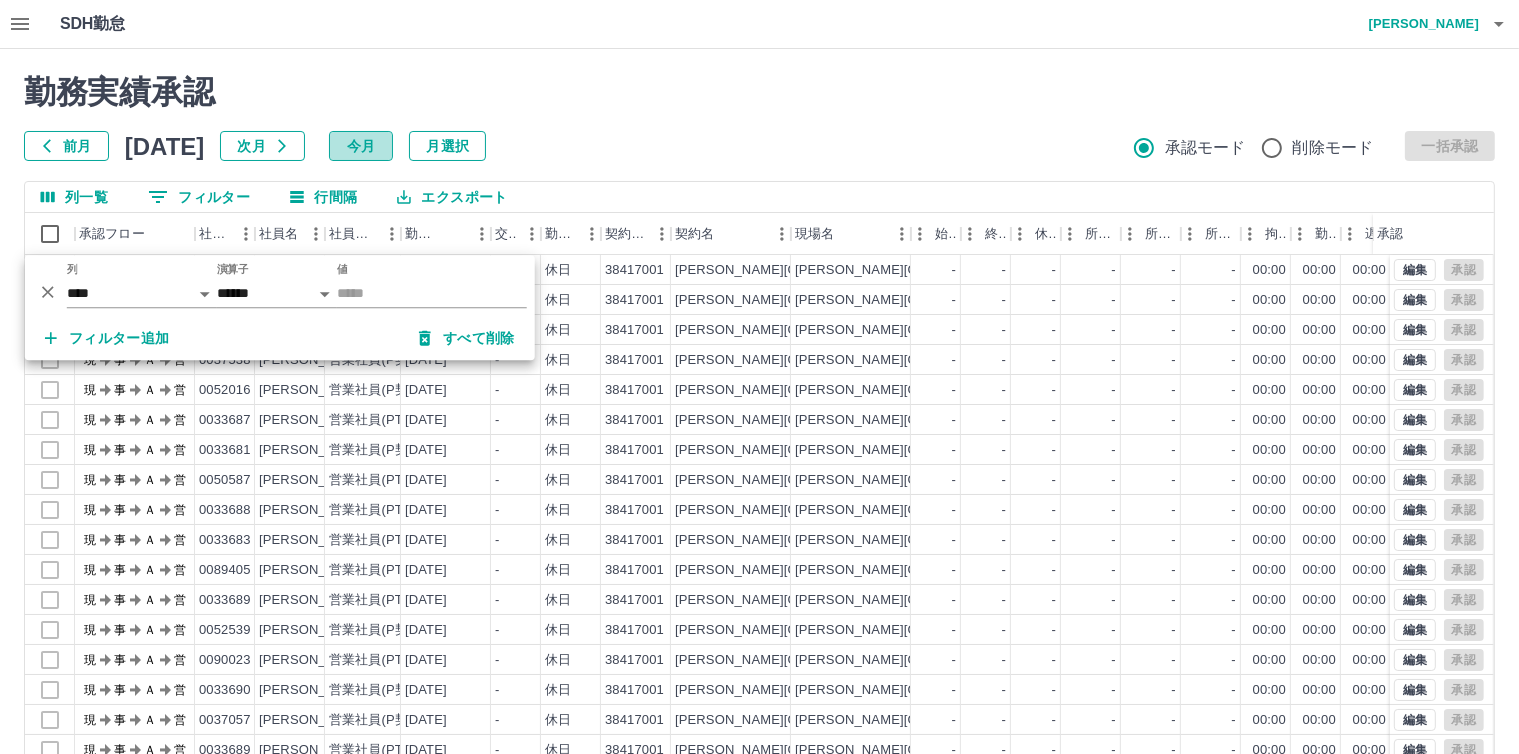click on "今月" at bounding box center (361, 146) 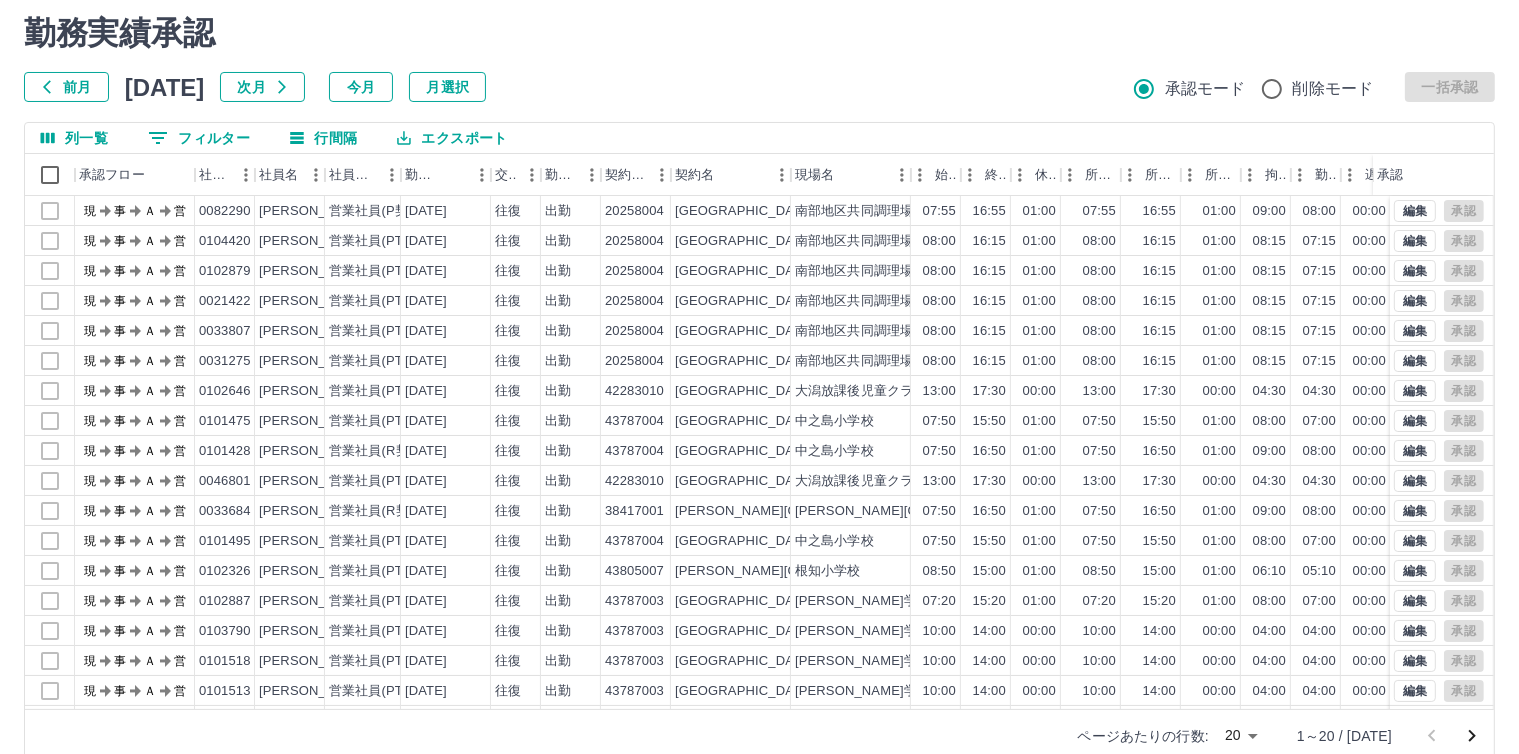 scroll, scrollTop: 92, scrollLeft: 0, axis: vertical 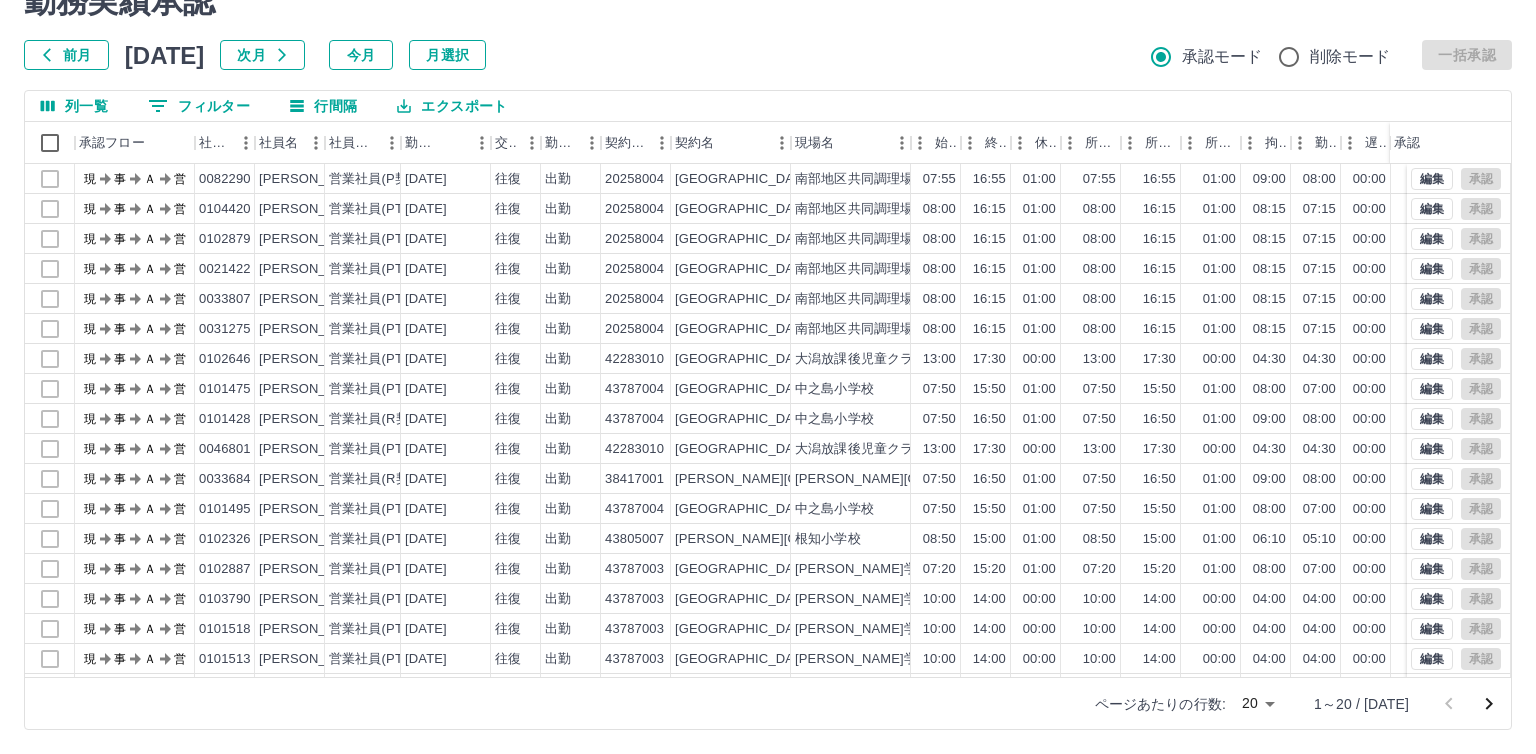 click on "SDH勤怠 [PERSON_NAME] 勤務実績承認 前月 [DATE] 次月 今月 月選択 承認モード 削除モード 一括承認 列一覧 0 フィルター 行間隔 エクスポート 承認フロー 社員番号 社員名 社員区分 勤務日 交通費 勤務区分 契約コード 契約名 現場名 始業 終業 休憩 所定開始 所定終業 所定休憩 拘束 勤務 遅刻等 コメント ステータス 承認 現 事 Ａ 営 0082290 [PERSON_NAME] 営業社員(P契約) [DATE] 往復 出勤 20258004 [GEOGRAPHIC_DATA] 南部地区共同調理場 07:55 16:55 01:00 07:55 16:55 01:00 09:00 08:00 00:00 現場責任者承認待 現 事 Ａ 営 0104420 波照間　[PERSON_NAME] 営業社員(PT契約) [DATE] 往復 出勤 20258004 [GEOGRAPHIC_DATA] 南部地区共同調理場 08:00 16:15 01:00 08:00 16:15 01:00 08:15 07:15 00:00 現場責任者承認待 現 事 Ａ 営 0102879 [PERSON_NAME] 営業社員(PT契約) [DATE] 往復 出勤 20258004 [GEOGRAPHIC_DATA] 南部地区共同調理場 08:00 16:15 01:00 08:00 現" at bounding box center [768, 331] 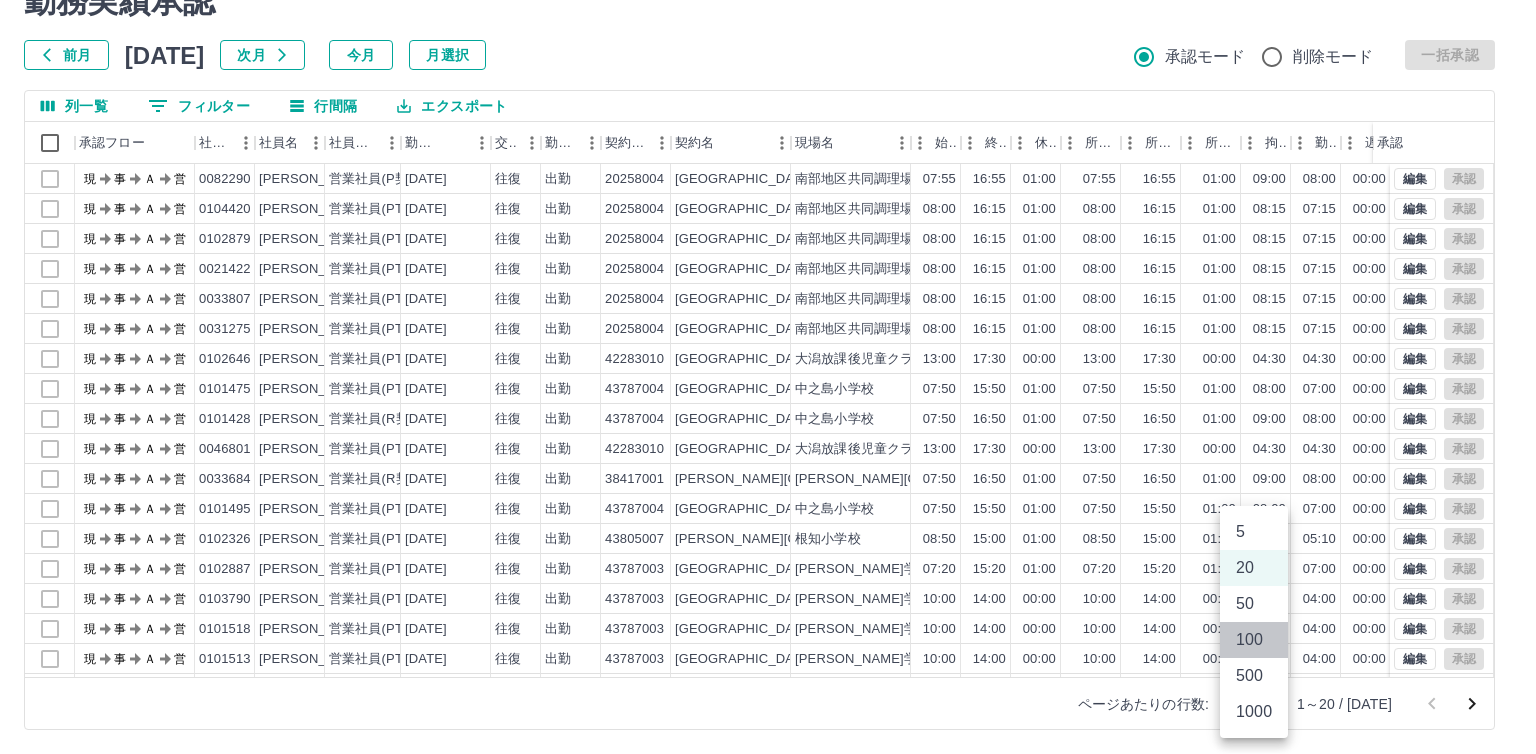 click on "100" at bounding box center [1254, 640] 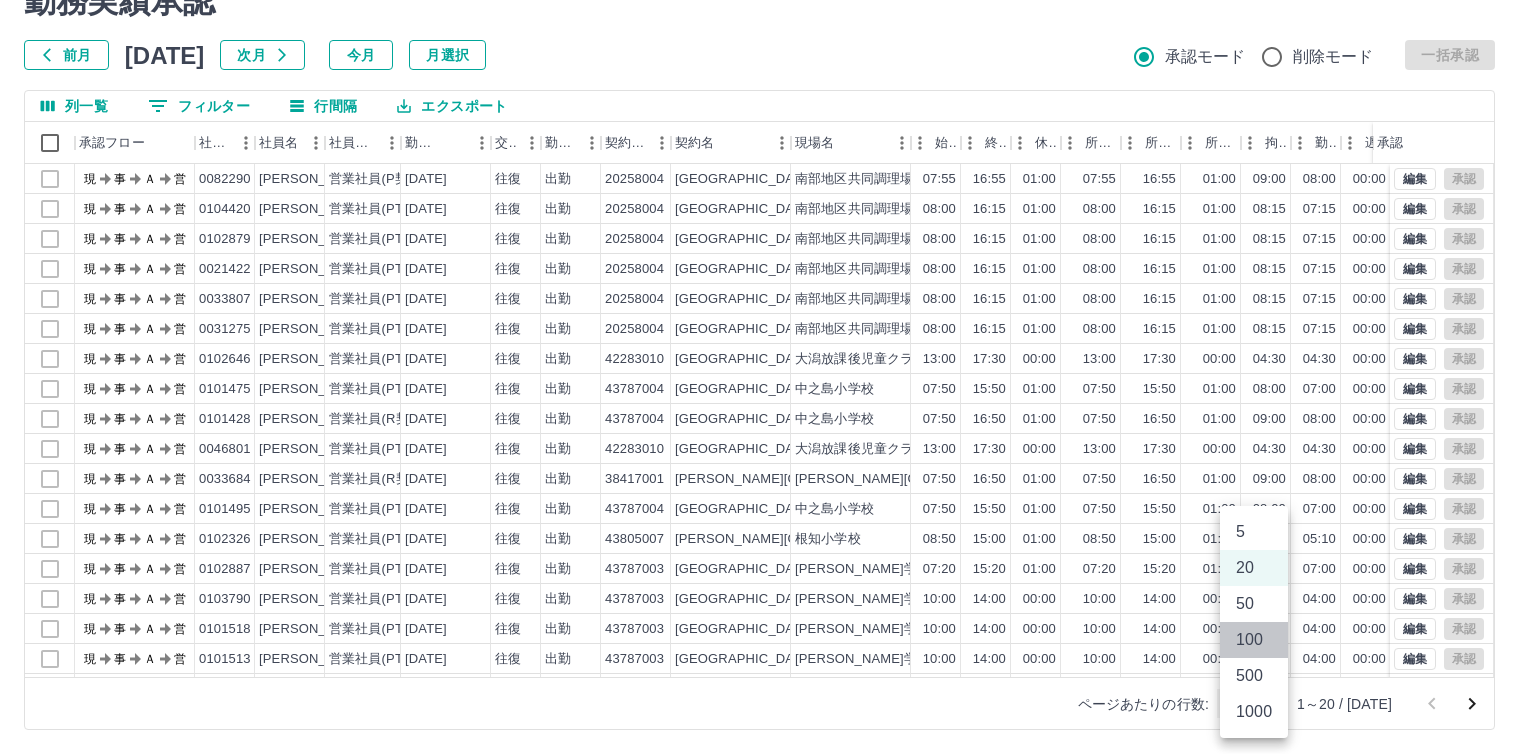 type on "***" 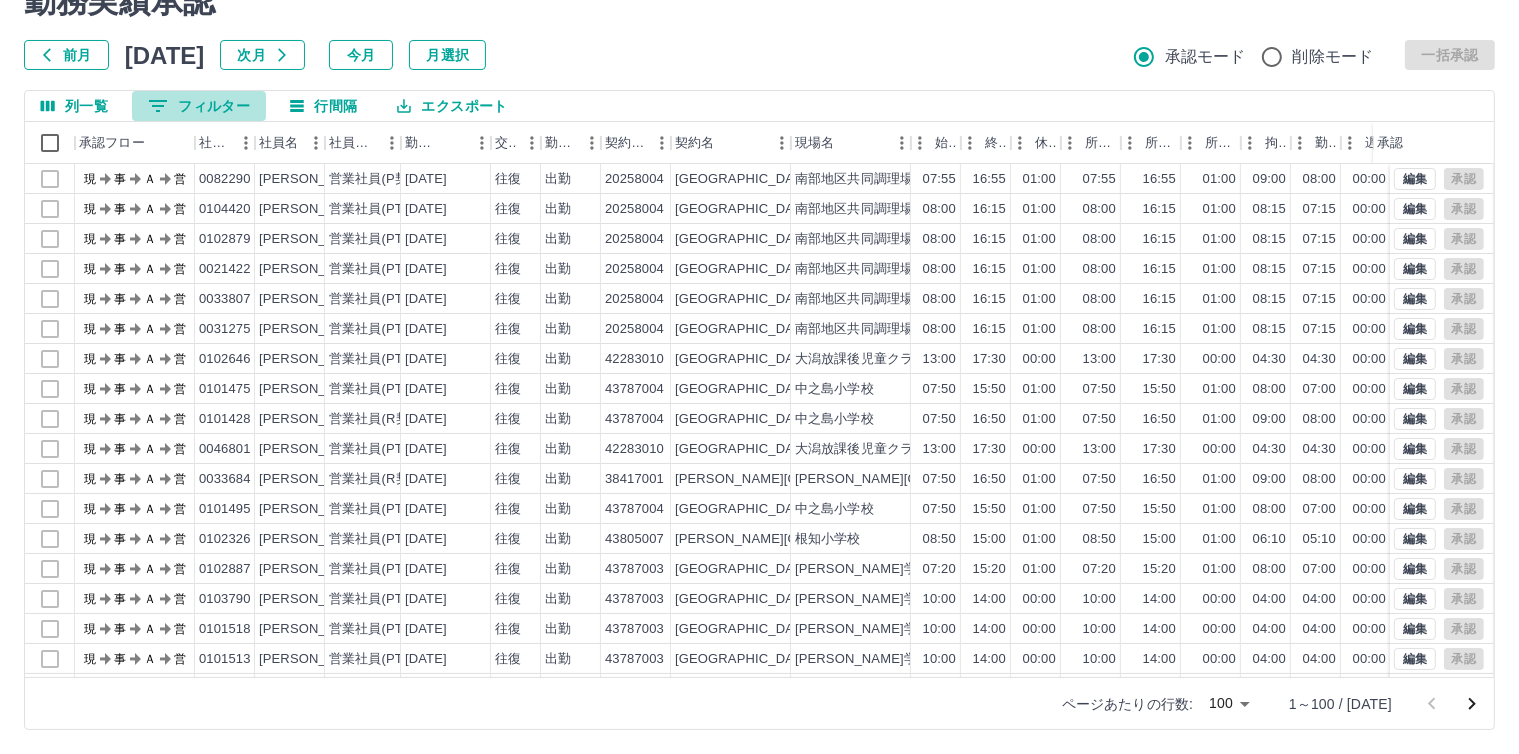 click on "0 フィルター" at bounding box center (199, 106) 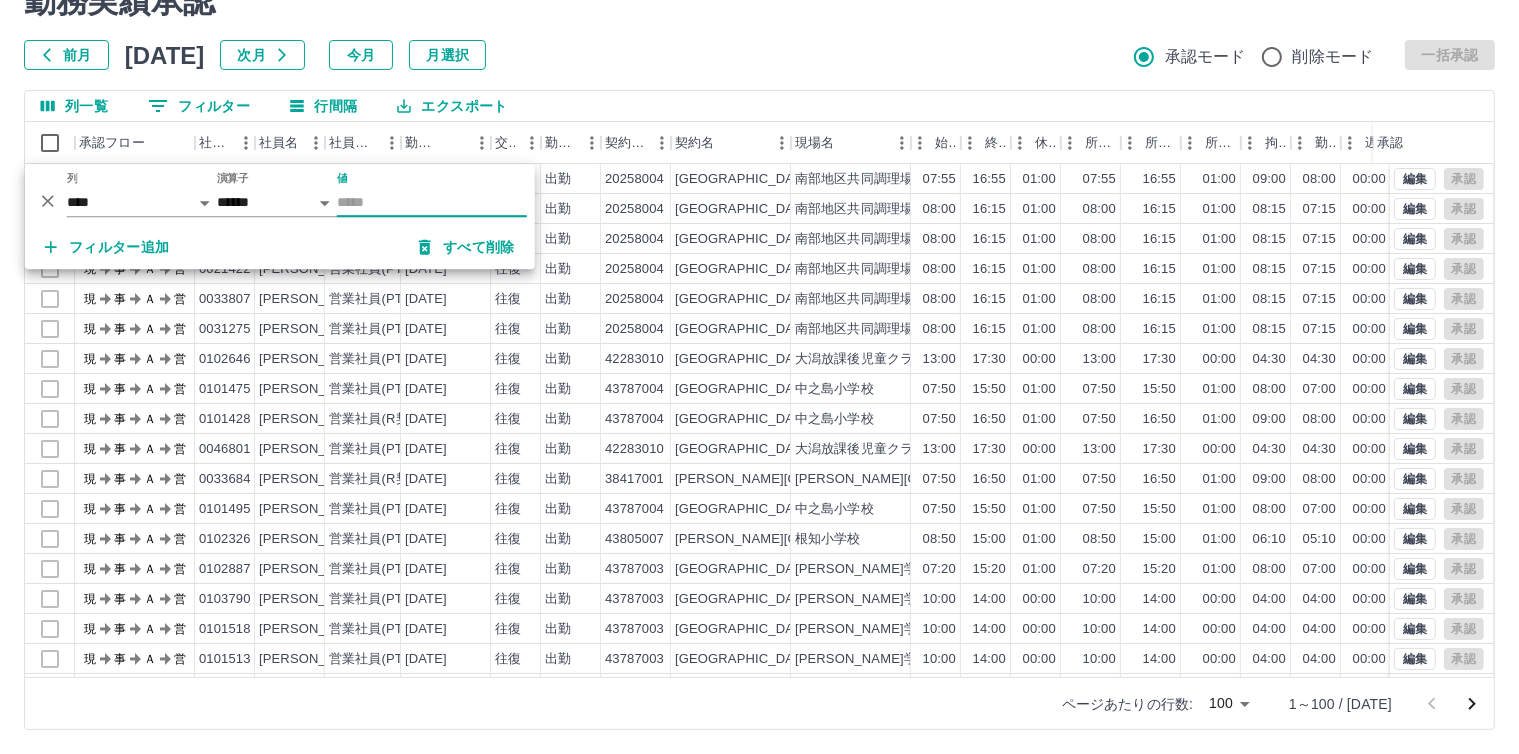 click on "列一覧" at bounding box center (74, 106) 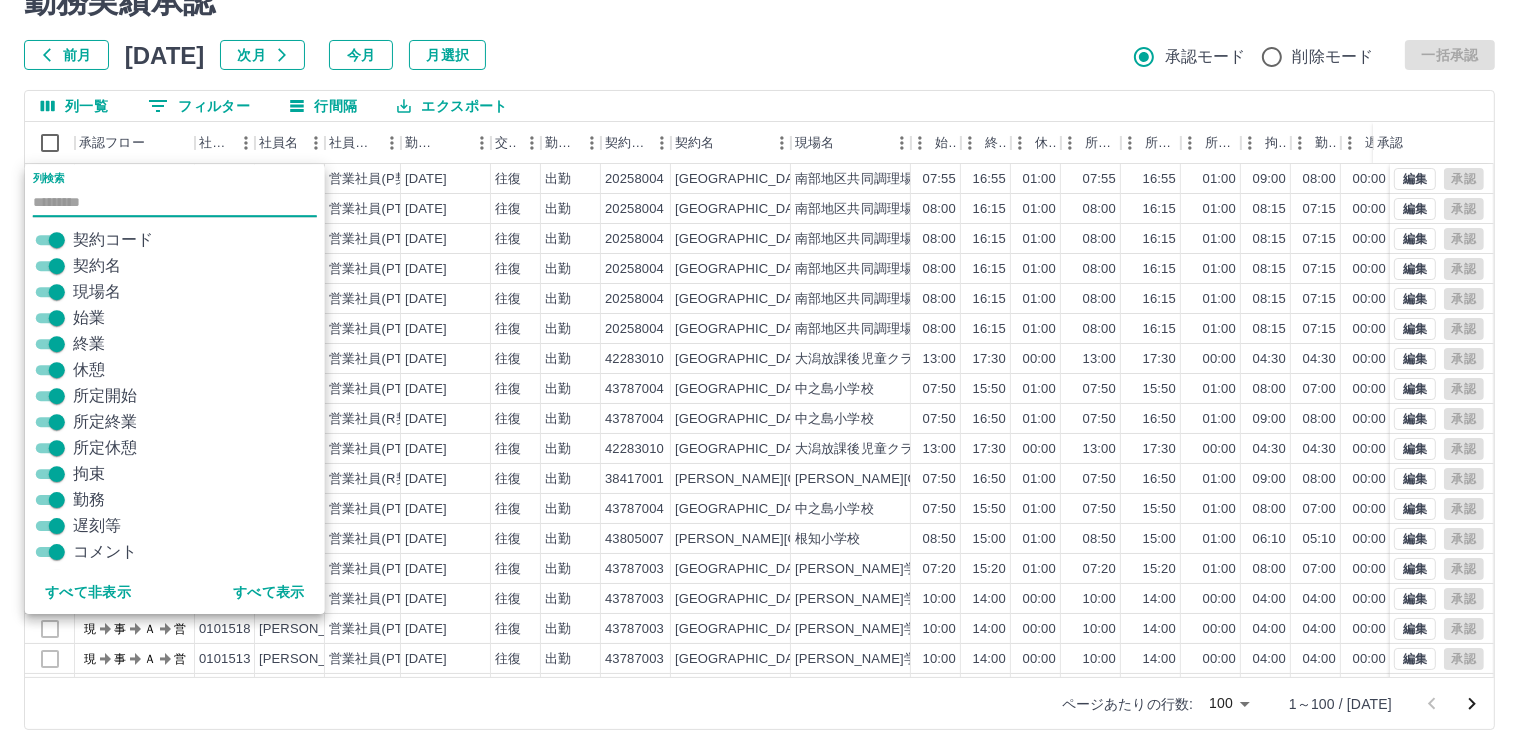 scroll, scrollTop: 294, scrollLeft: 0, axis: vertical 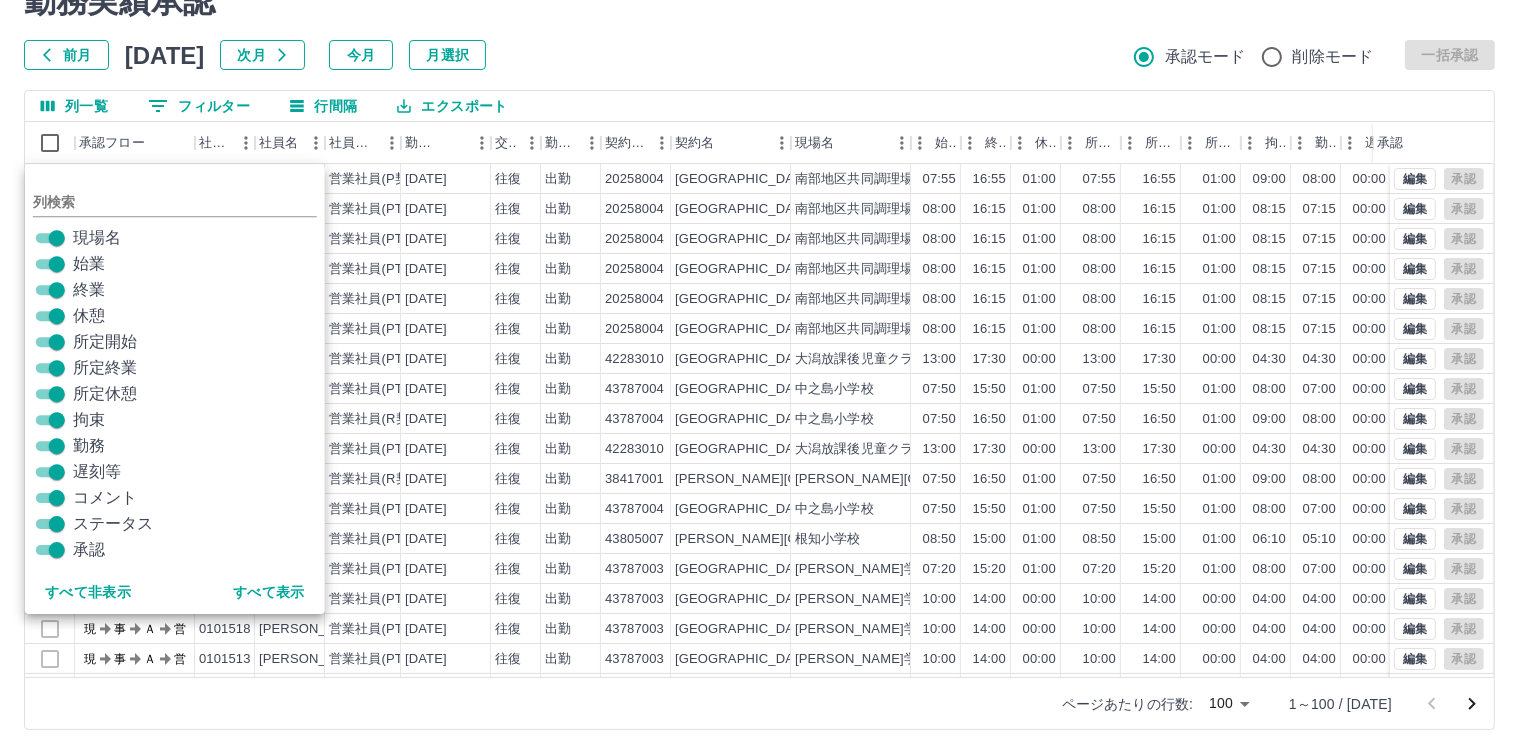 click on "ステータス" at bounding box center [113, 524] 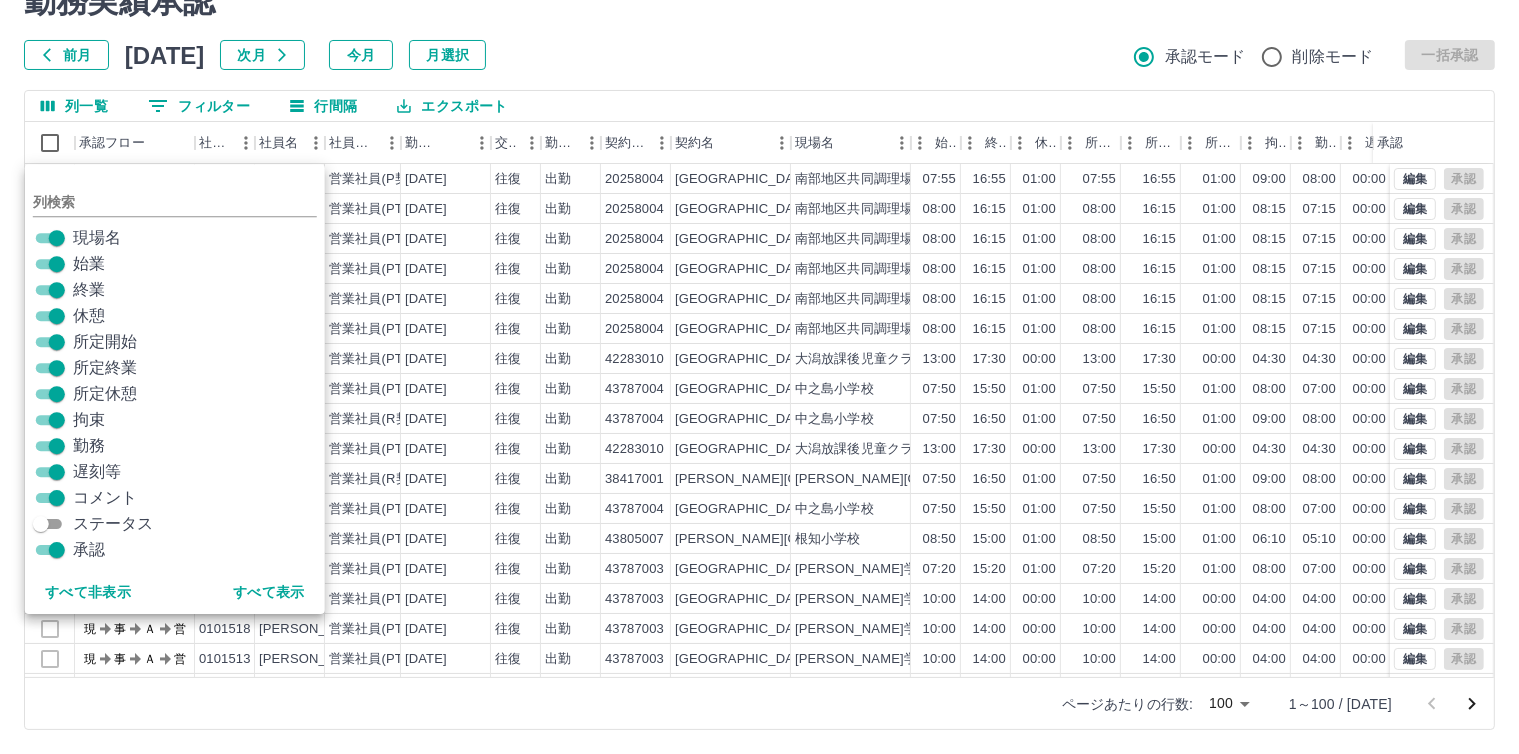 click on "ステータス" at bounding box center (179, 524) 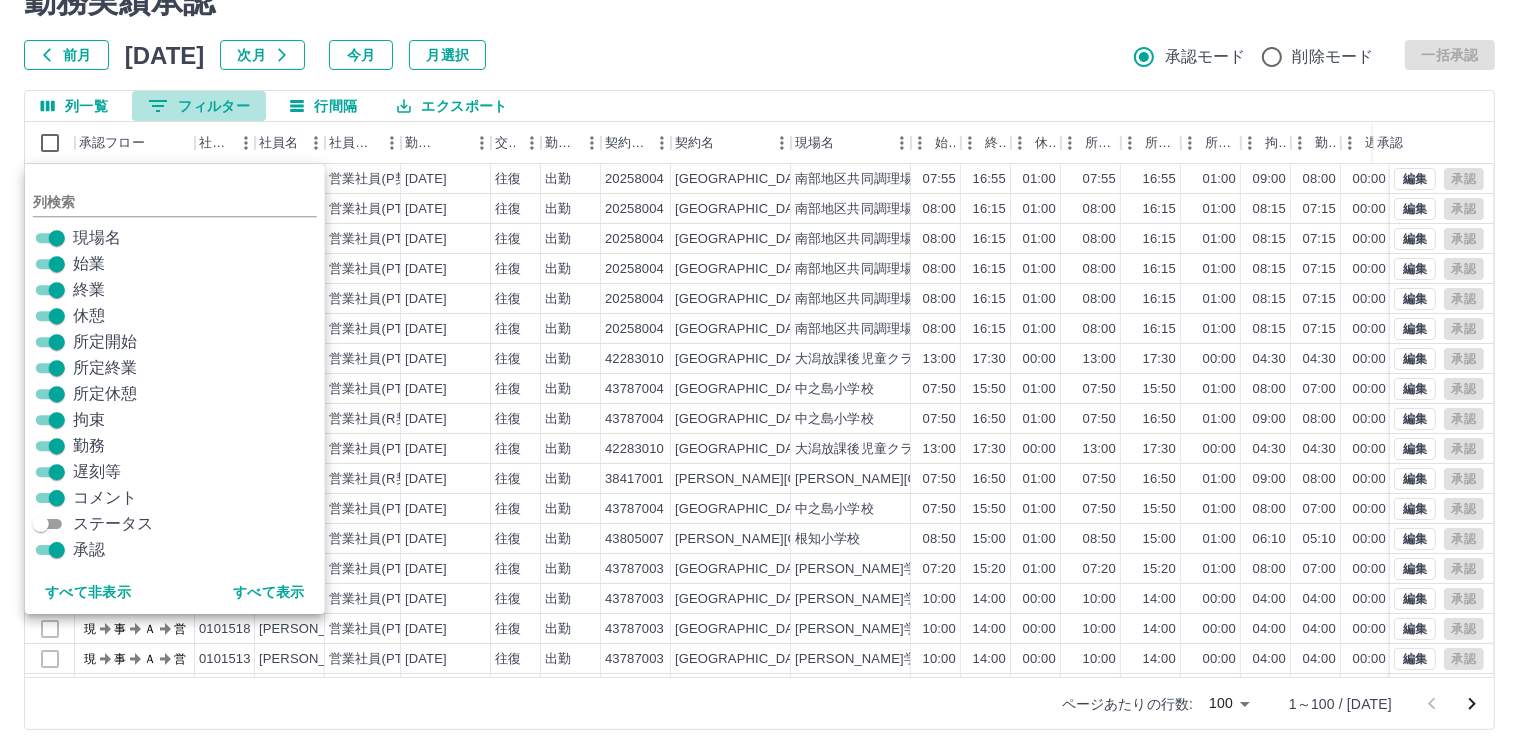 click on "0 フィルター" at bounding box center [199, 106] 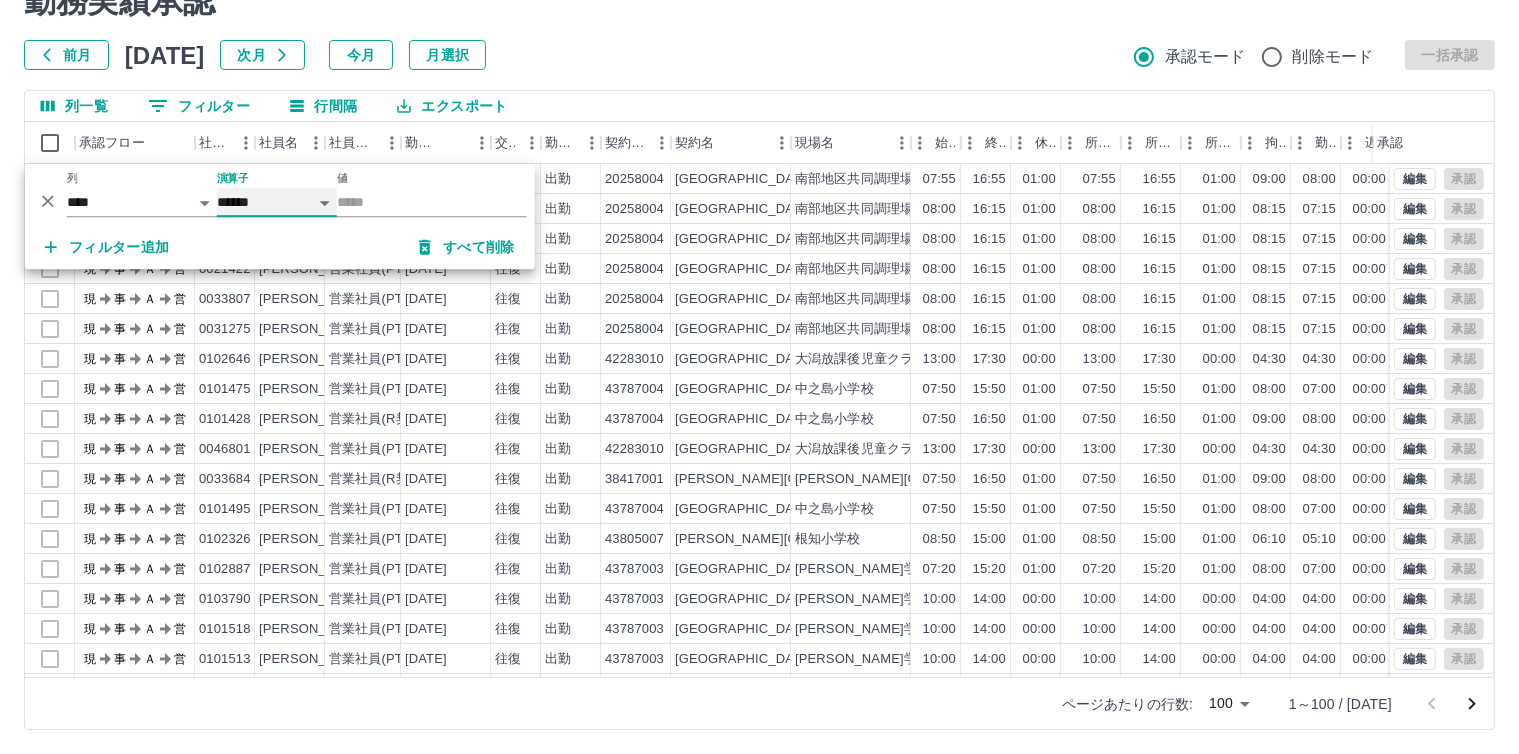 click on "****** *******" at bounding box center [277, 202] 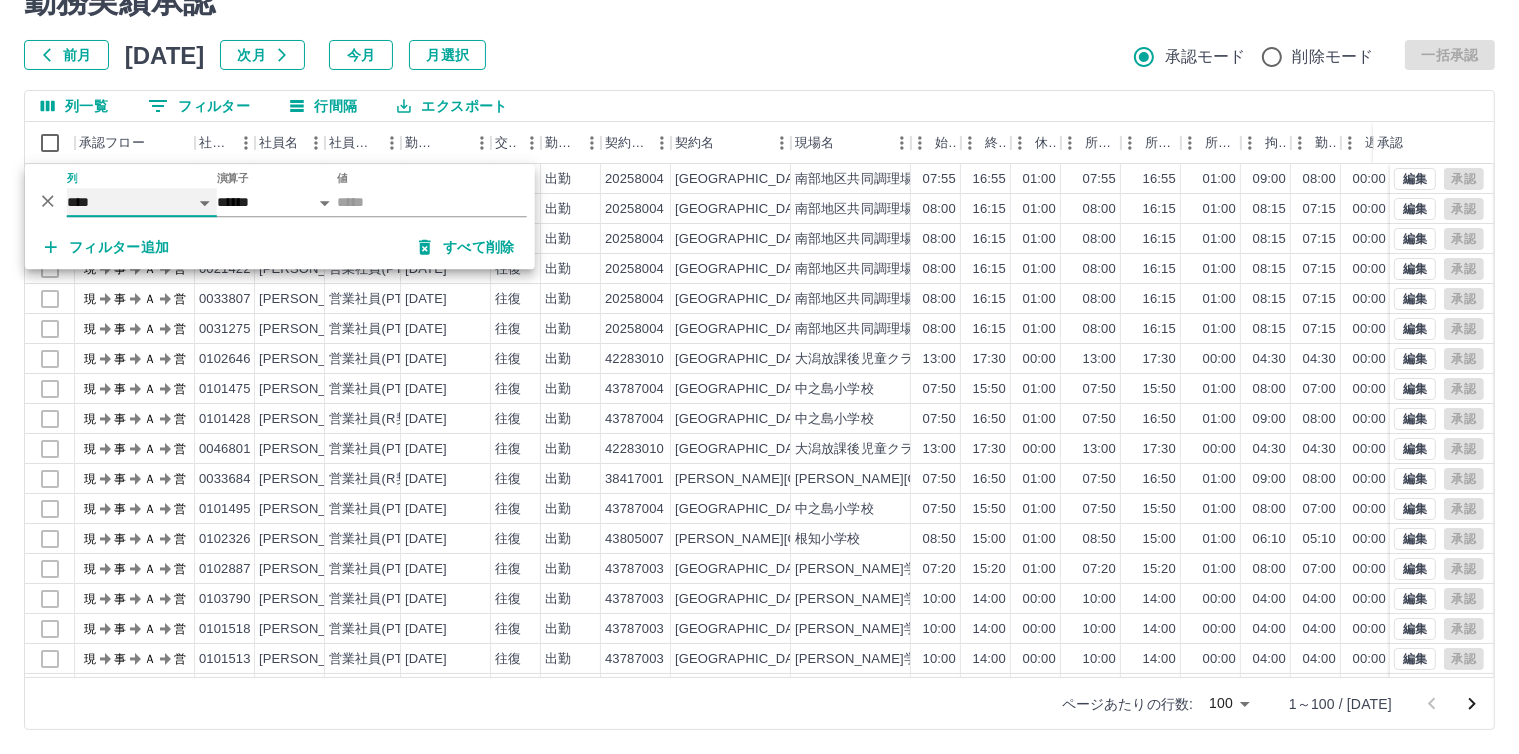 click on "**** *** **** *** *** **** ***** *** *** ** ** ** **** **** **** ** ** *** **** *****" at bounding box center (142, 202) 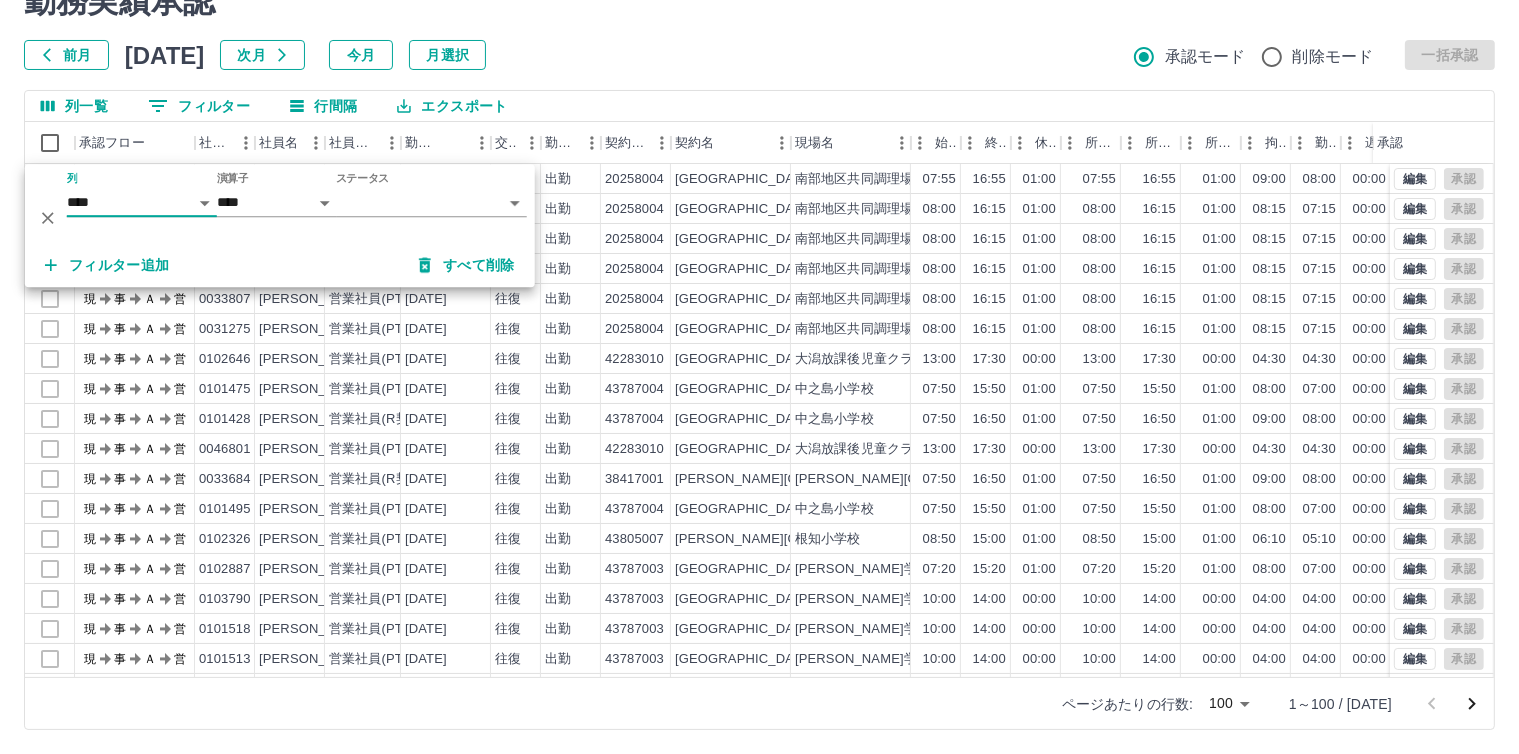 click on "SDH勤怠 [PERSON_NAME] 勤務実績承認 前月 [DATE] 次月 今月 月選択 承認モード 削除モード 一括承認 列一覧 0 フィルター 行間隔 エクスポート 承認フロー 社員番号 社員名 社員区分 勤務日 交通費 勤務区分 契約コード 契約名 現場名 始業 終業 休憩 所定開始 所定終業 所定休憩 拘束 勤務 遅刻等 コメント 承認 現 事 Ａ 営 0082290 [PERSON_NAME] 営業社員(P契約) [DATE] 往復 出勤 20258004 [GEOGRAPHIC_DATA] 南部地区共同[GEOGRAPHIC_DATA] 07:55 16:55 01:00 07:55 16:55 01:00 09:00 08:00 00:00 現 事 Ａ 営 0104420 波照間　[PERSON_NAME] 営業社員(PT契約) [DATE] 往復 出勤 20258004 [GEOGRAPHIC_DATA] 南部地区共同調理場 08:00 16:15 01:00 08:00 16:15 01:00 08:15 07:15 00:00 現 事 Ａ 営 0102879 [PERSON_NAME] 営業社員(PT契約) [DATE] 往復 出勤 20258004 [GEOGRAPHIC_DATA] 南部地区共同調理場 08:00 16:15 01:00 08:00 16:15 01:00 08:15 07:15 00:00 現 事 Ａ 営 0021422 [PERSON_NAME]" at bounding box center (759, 331) 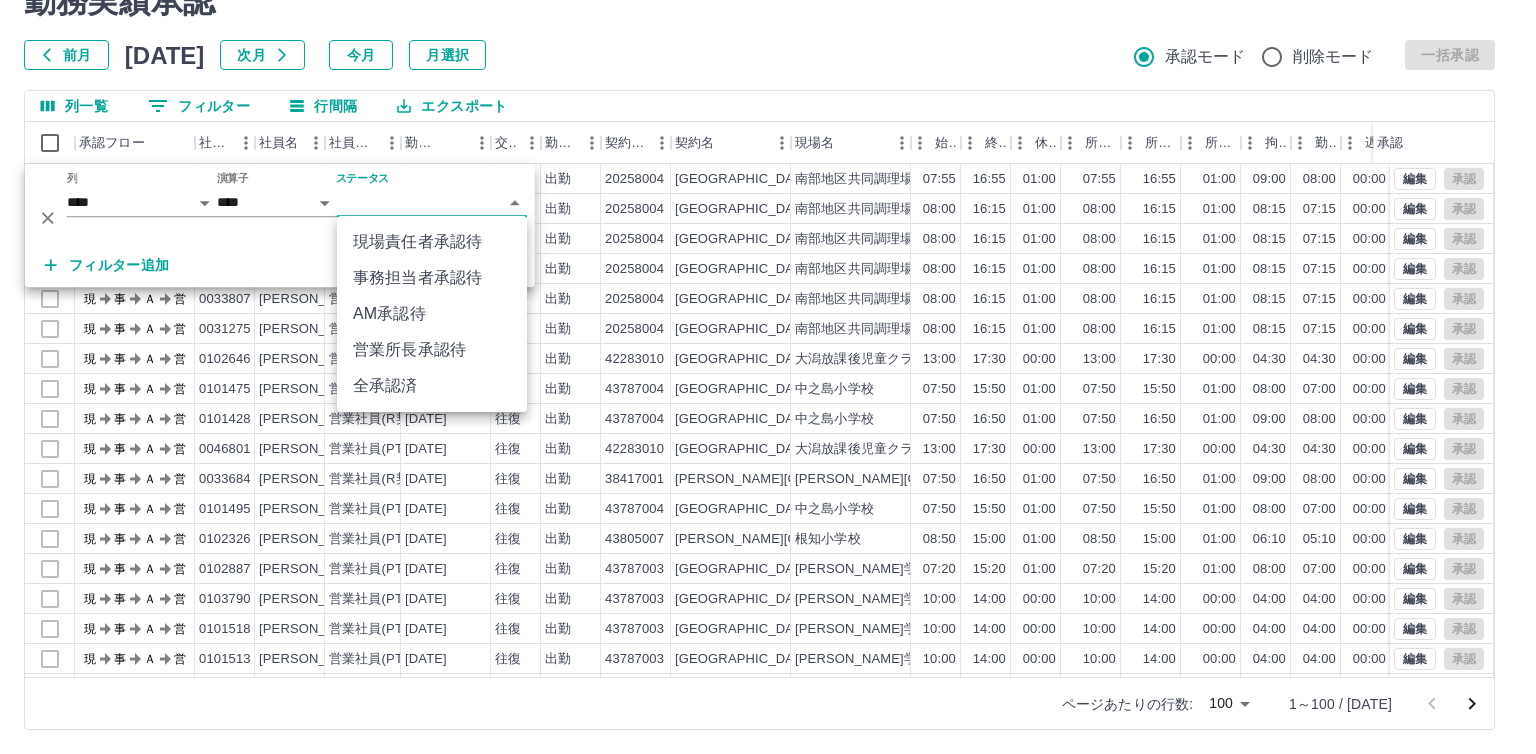 click on "事務担当者承認待" at bounding box center (432, 278) 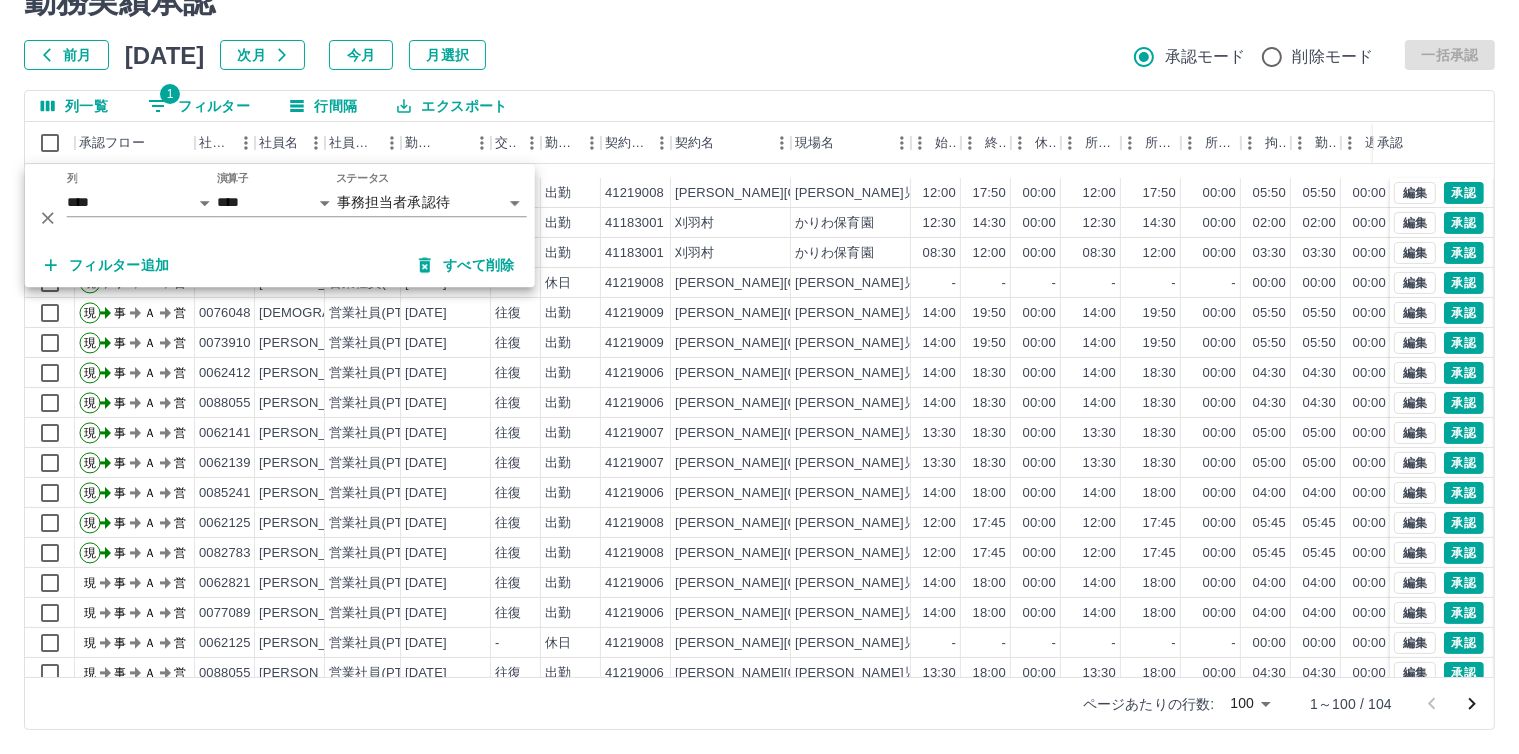 scroll, scrollTop: 500, scrollLeft: 0, axis: vertical 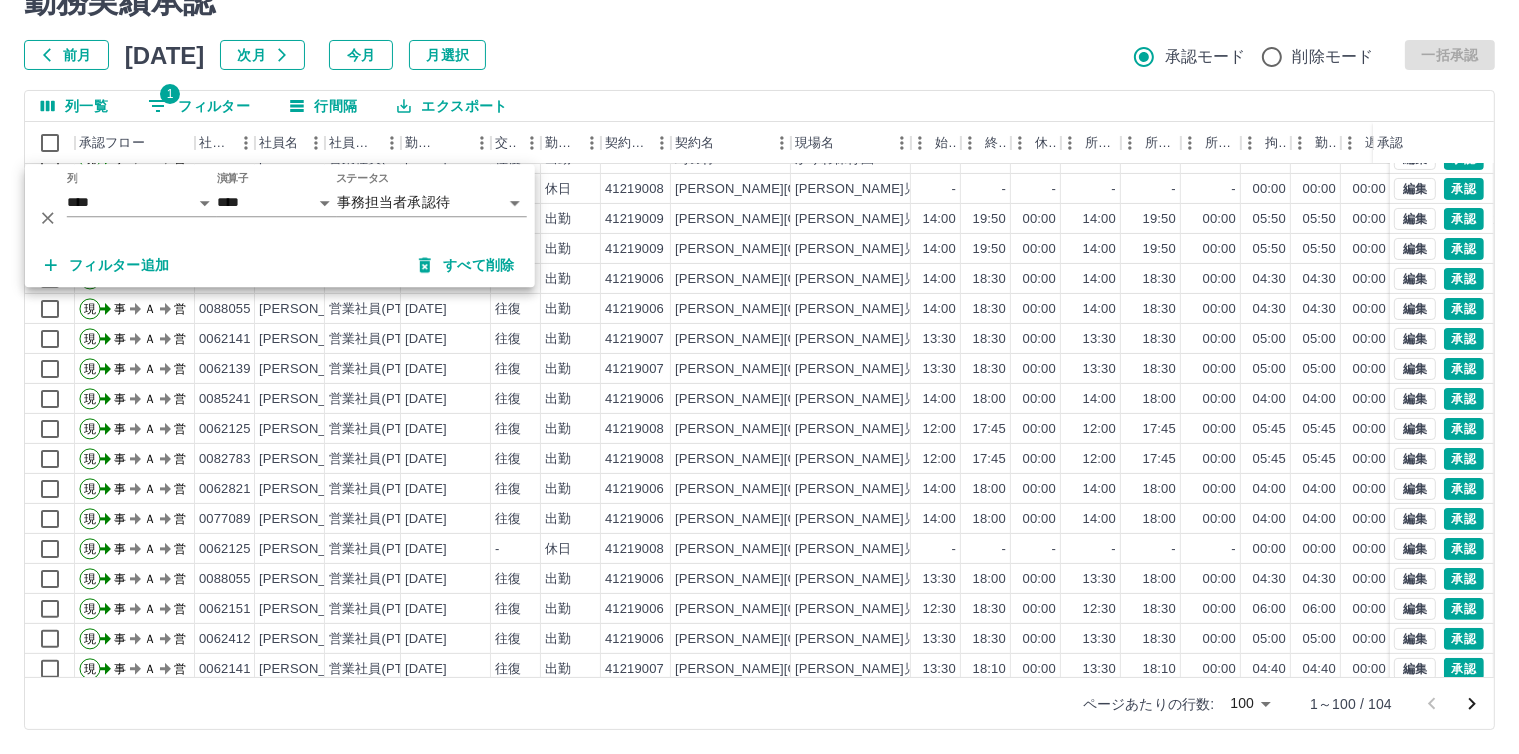 click on "勤務実績承認 前月 [DATE] 次月 今月 月選択 承認モード 削除モード 一括承認 列一覧 1 フィルター 行間隔 エクスポート 承認フロー 社員番号 社員名 社員区分 勤務日 交通費 勤務区分 契約コード 契約名 現場名 始業 終業 休憩 所定開始 所定終業 所定休憩 拘束 勤務 遅刻等 コメント 承認 現 事 Ａ 営 0062146 [PERSON_NAME] 営業社員(PT契約) [DATE] 往復 出勤 41219008 [PERSON_NAME][GEOGRAPHIC_DATA] [PERSON_NAME]児童クラブ室 12:00 17:50 00:00 12:00 17:50 00:00 05:50 05:50 00:00 現 事 Ａ 営 0101017 [PERSON_NAME] 営業社員(PT契約) [DATE] 往復 出勤 41183001 [GEOGRAPHIC_DATA] 12:30 14:30 00:00 12:30 14:30 00:00 02:00 02:00 00:00 現 事 Ａ 営 0042263 [PERSON_NAME] 営業社員(PT契約) [DATE] 往復 出勤 41183001 刈羽村 かりわ保育園 08:30 12:00 00:00 08:30 12:00 00:00 03:30 03:30 00:00 現 事 Ａ 営 0062146 [PERSON_NAME] 営業社員(PT契約) [DATE]  -  休日" at bounding box center [759, 356] 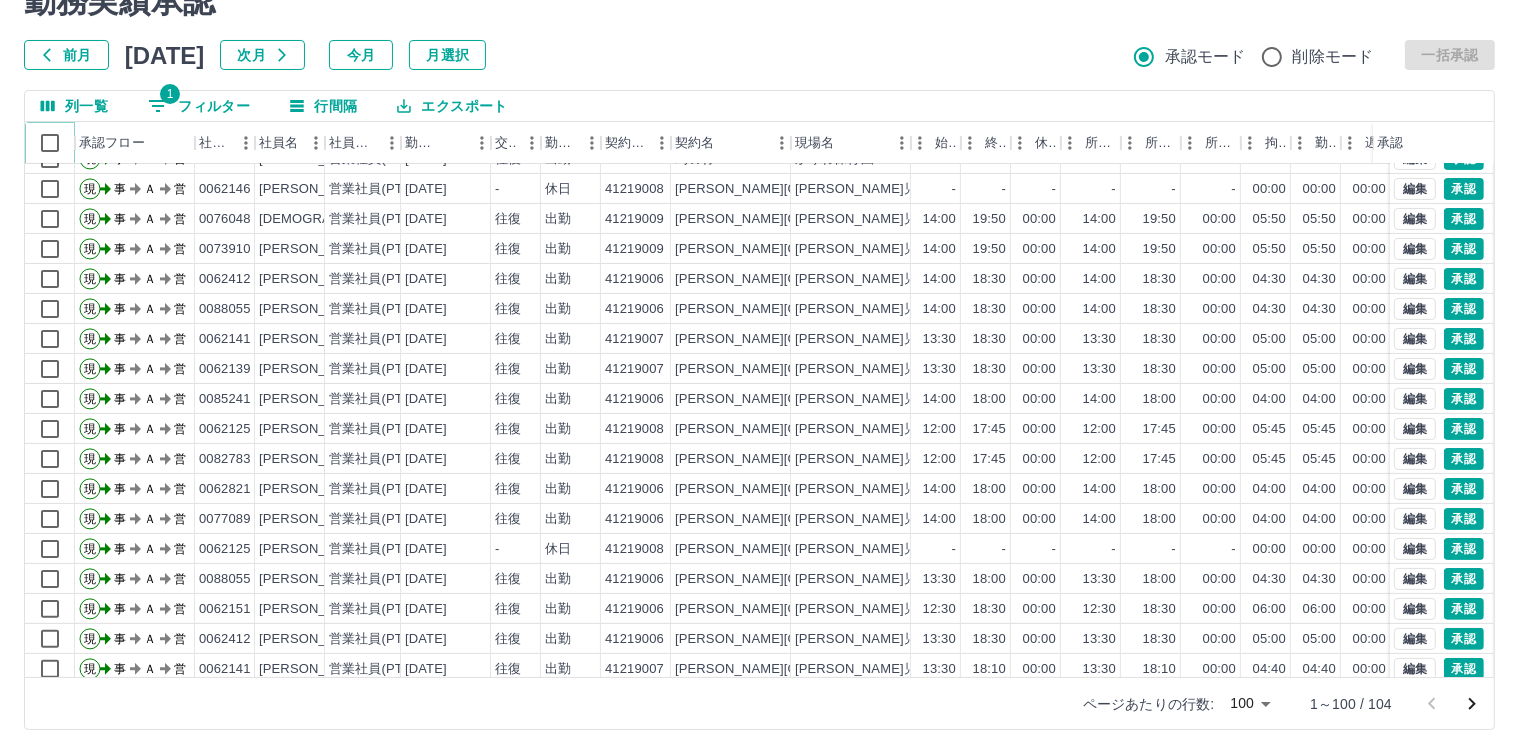 click 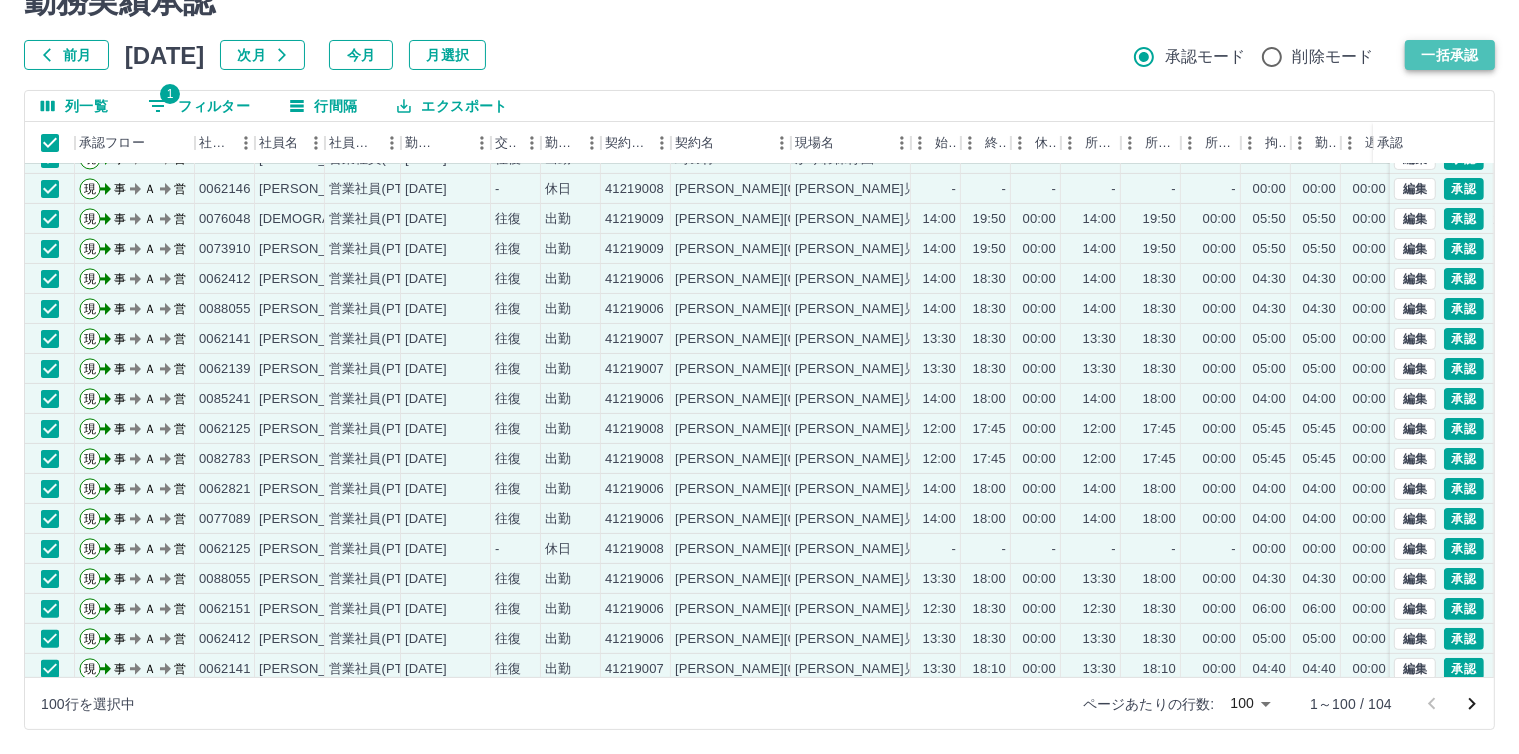 click on "一括承認" at bounding box center [1450, 55] 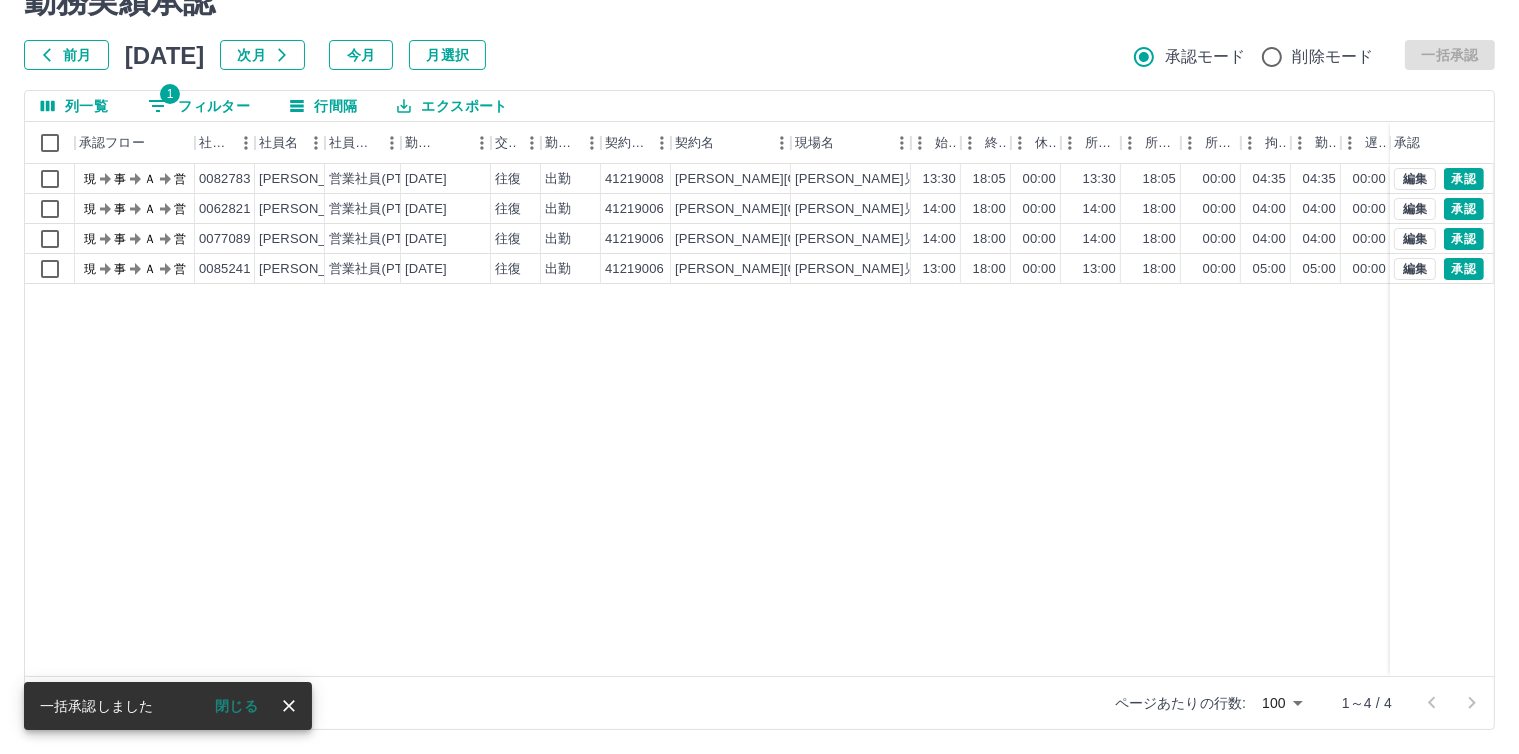 scroll, scrollTop: 0, scrollLeft: 0, axis: both 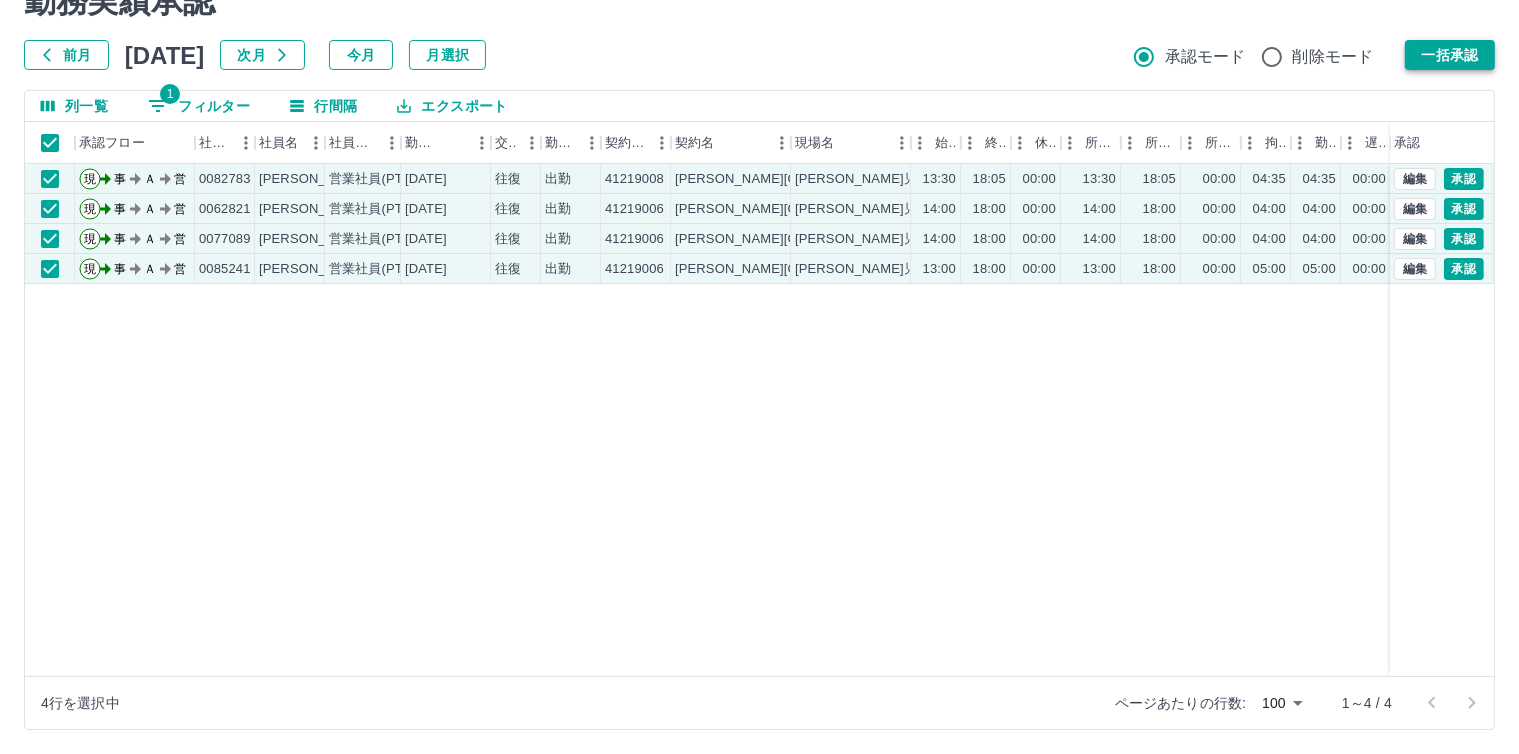 click on "一括承認" at bounding box center (1450, 55) 